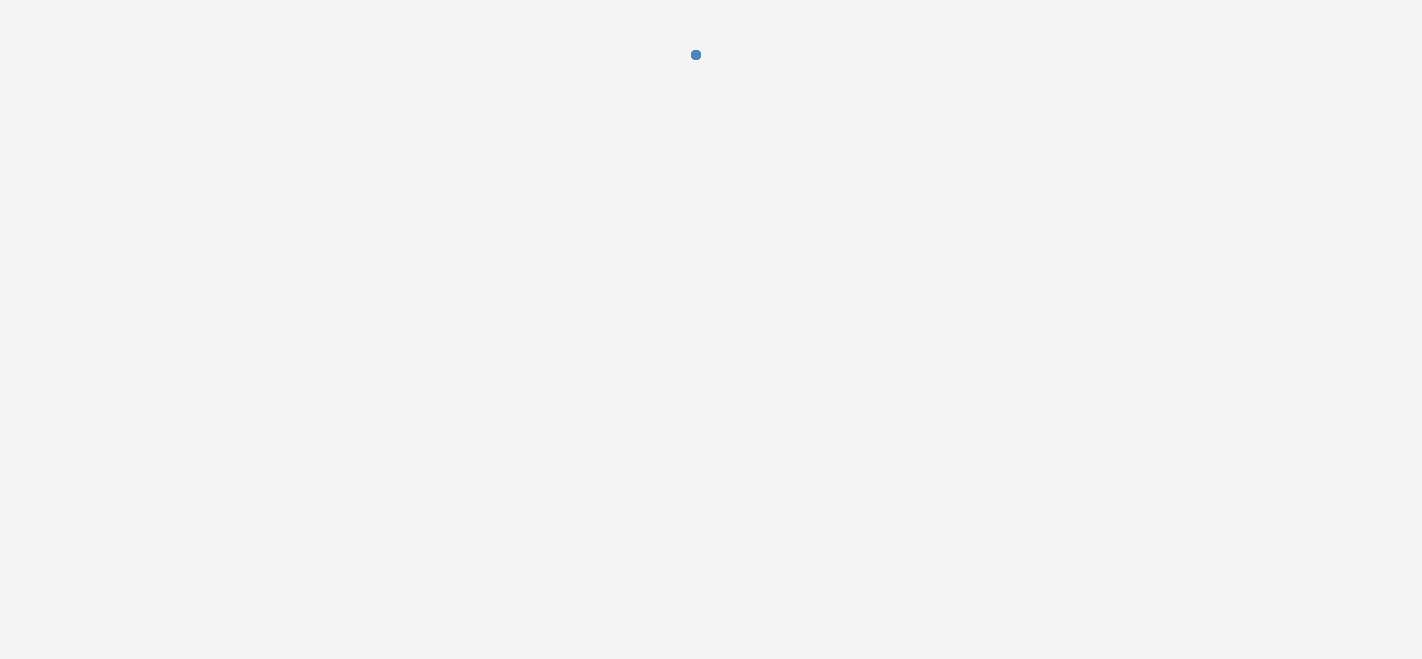 scroll, scrollTop: 0, scrollLeft: 0, axis: both 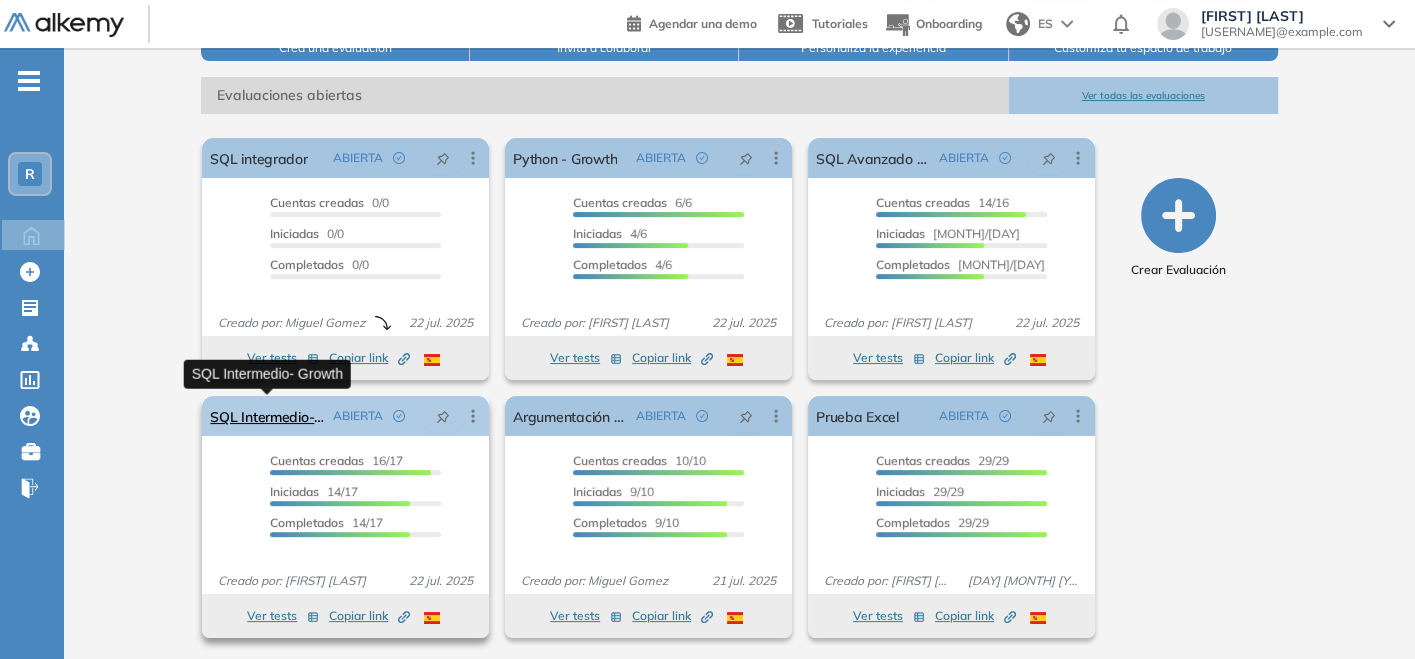 click on "SQL Intermedio- Growth" at bounding box center [267, 416] 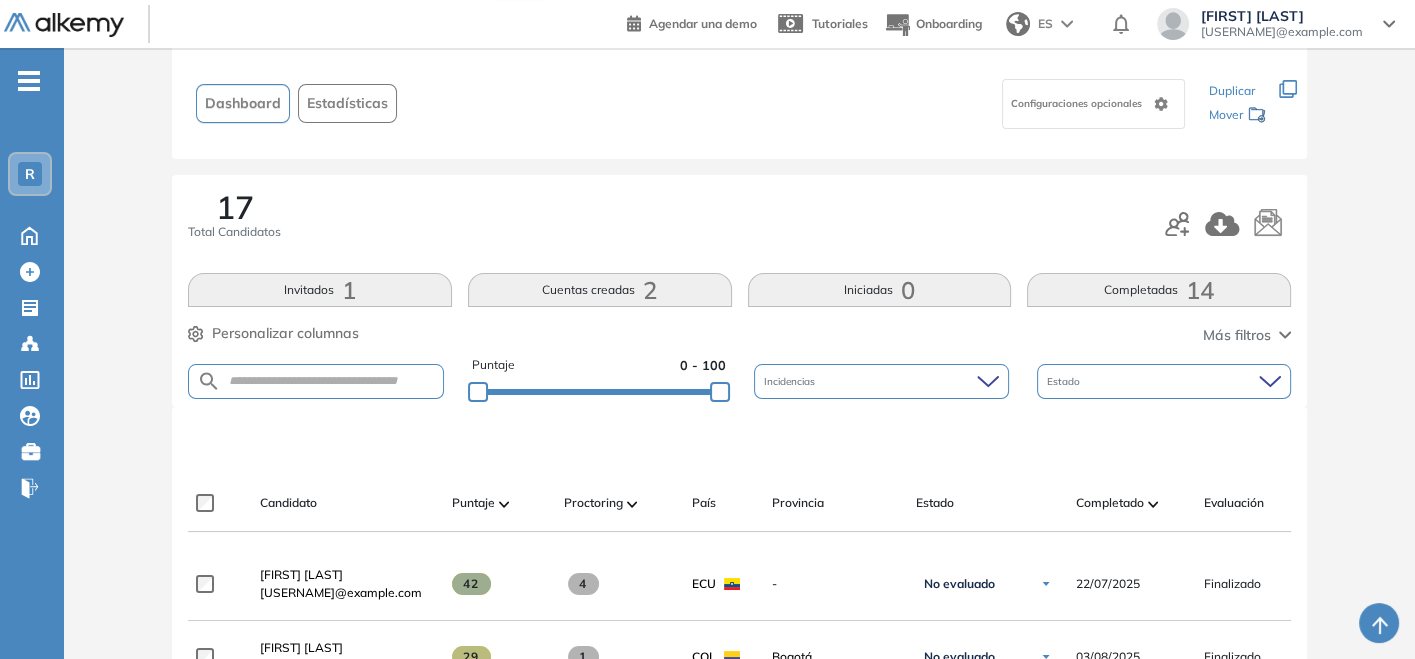 scroll, scrollTop: 111, scrollLeft: 0, axis: vertical 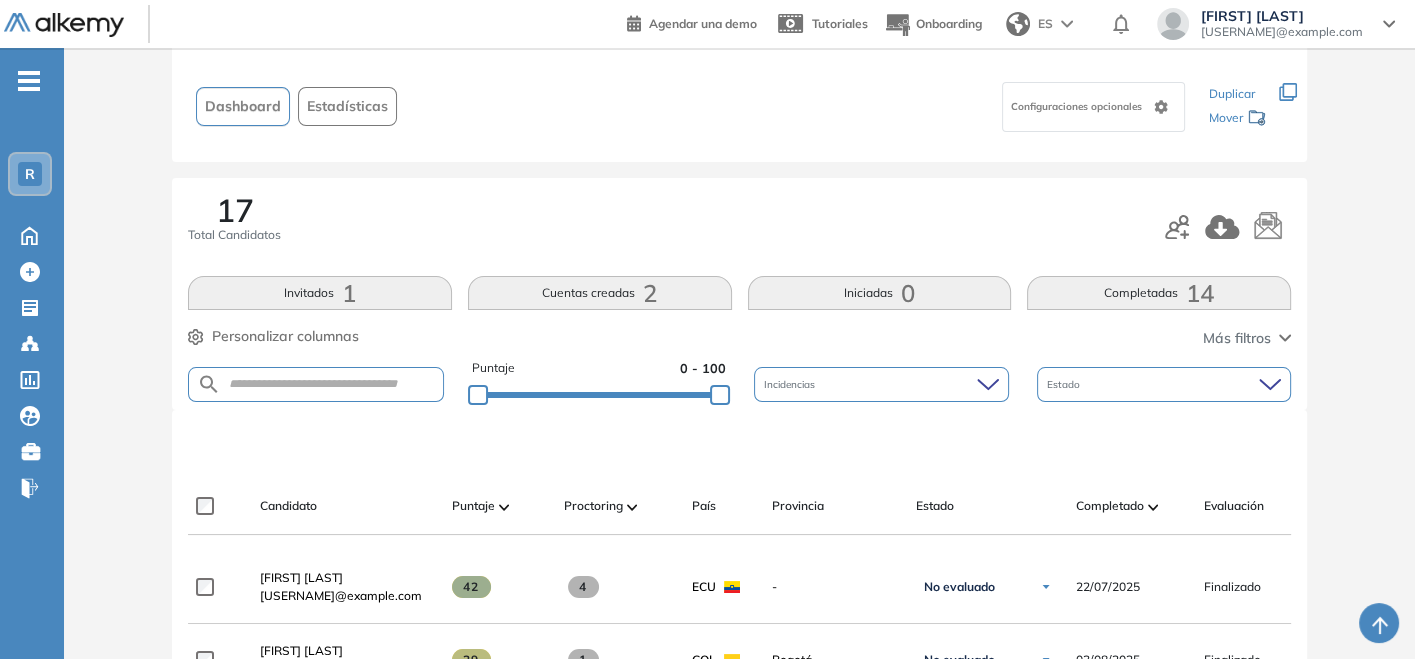 click on "Completadas 14" at bounding box center (1159, 293) 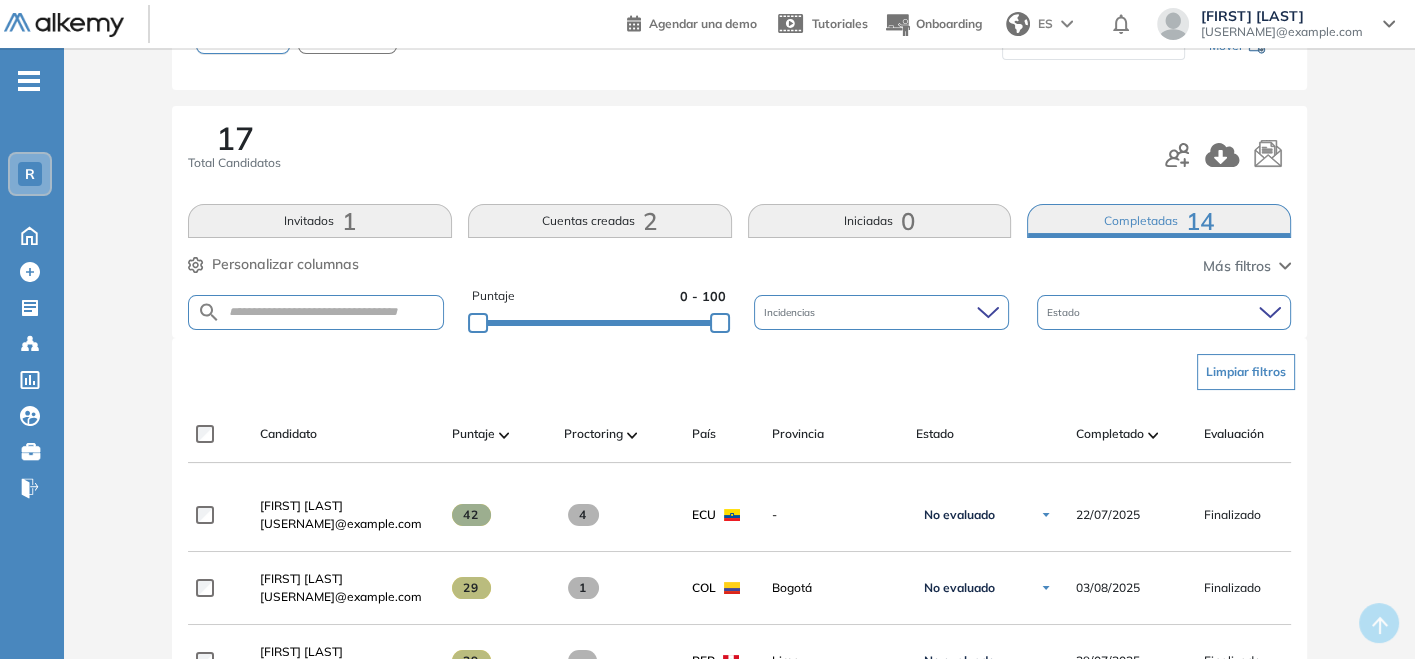 scroll, scrollTop: 0, scrollLeft: 0, axis: both 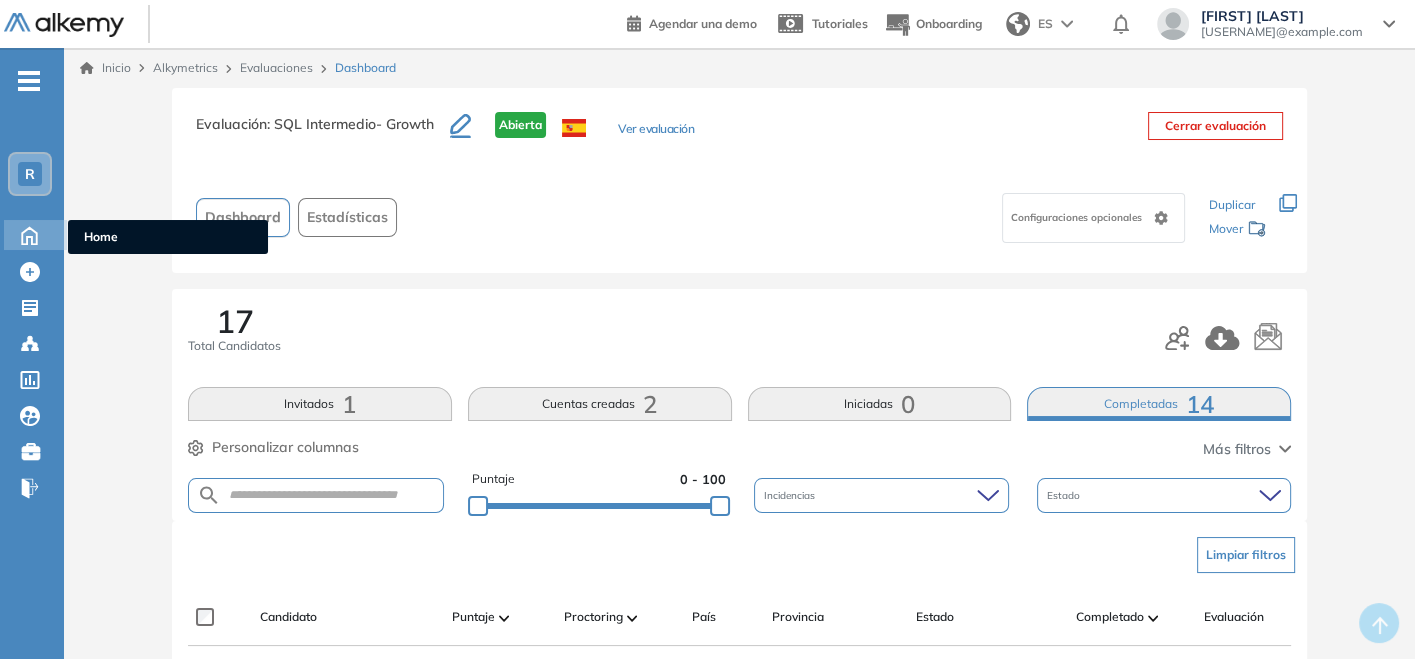 click 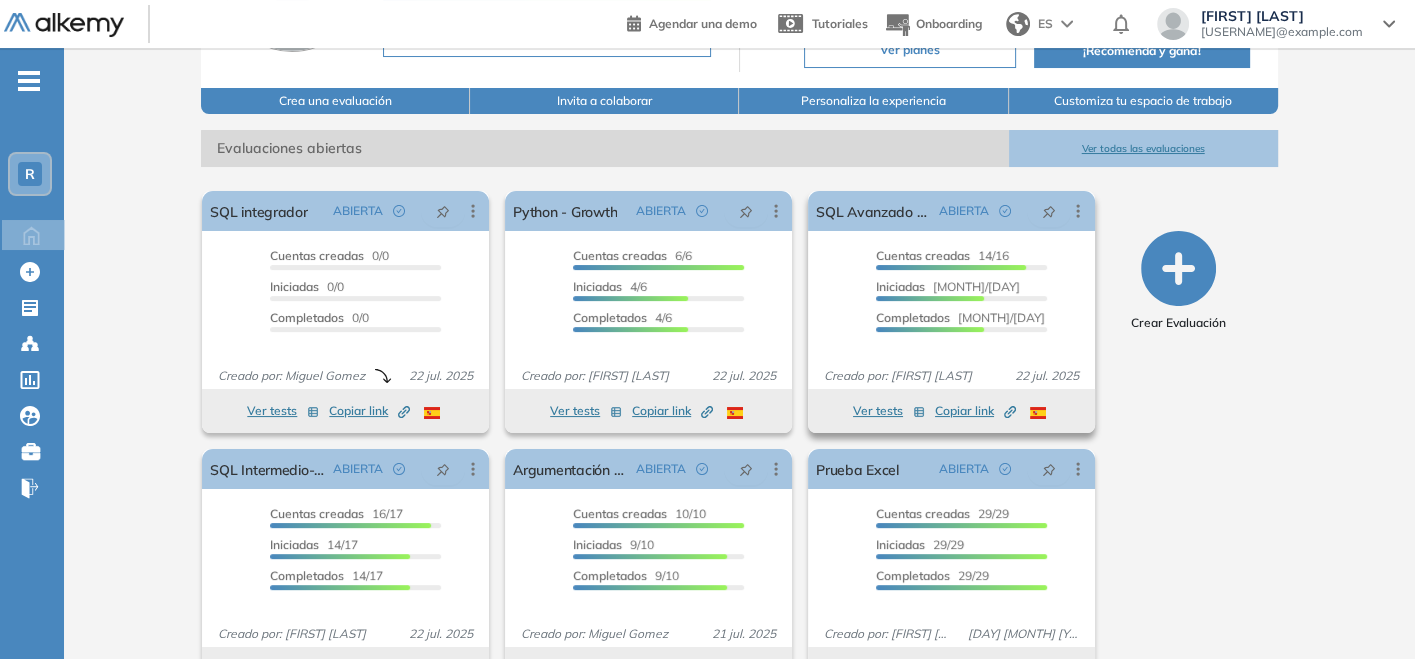 scroll, scrollTop: 222, scrollLeft: 0, axis: vertical 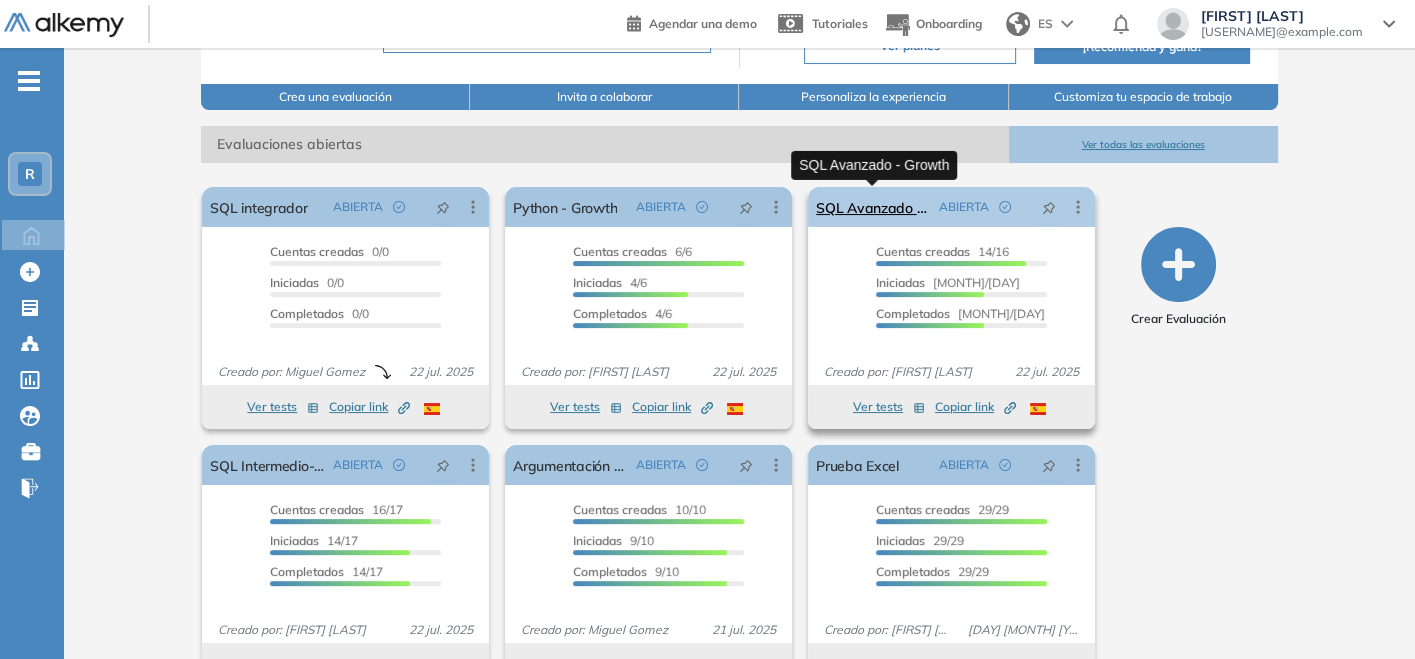 click on "SQL Avanzado - Growth" at bounding box center [873, 207] 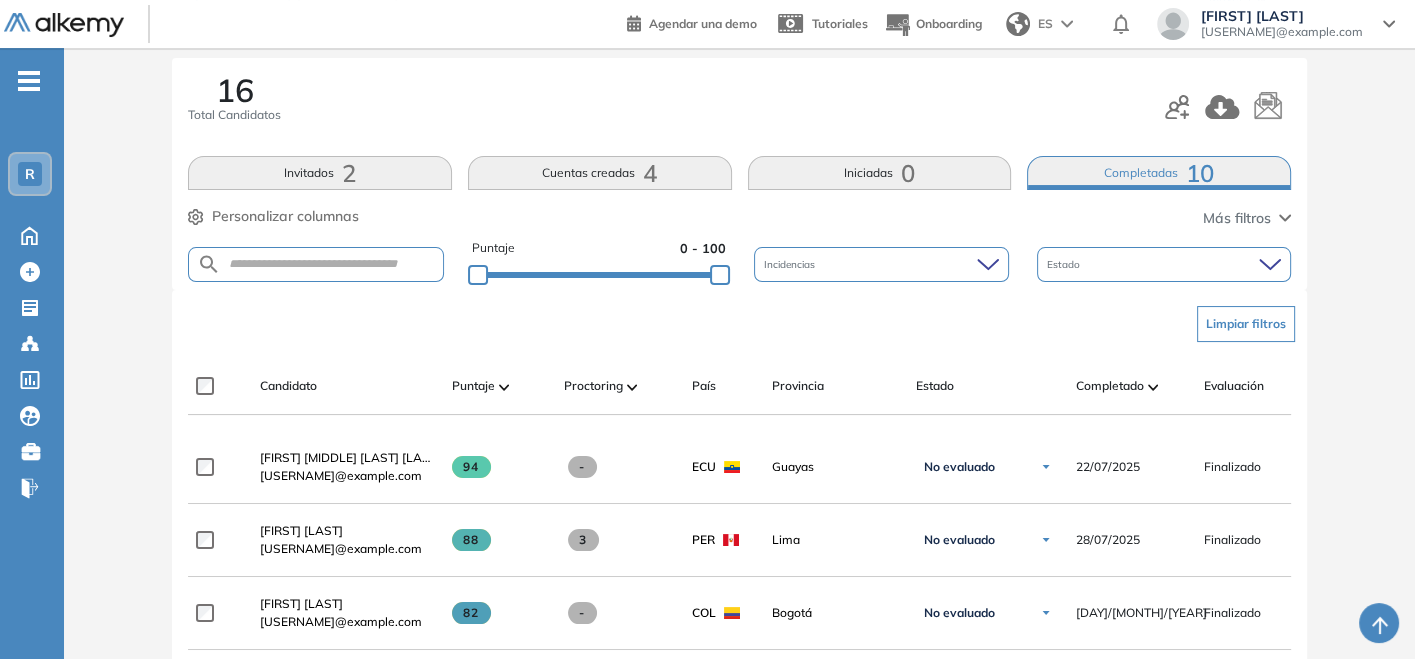 scroll, scrollTop: 111, scrollLeft: 0, axis: vertical 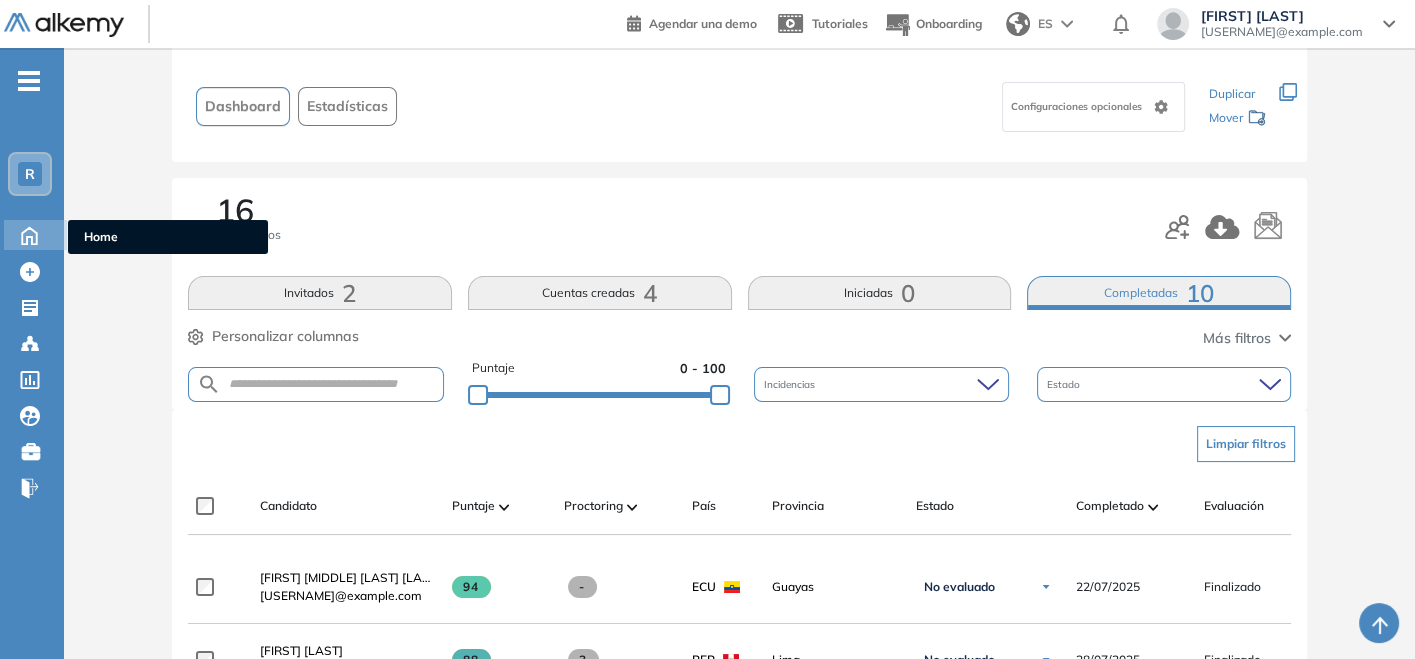 click 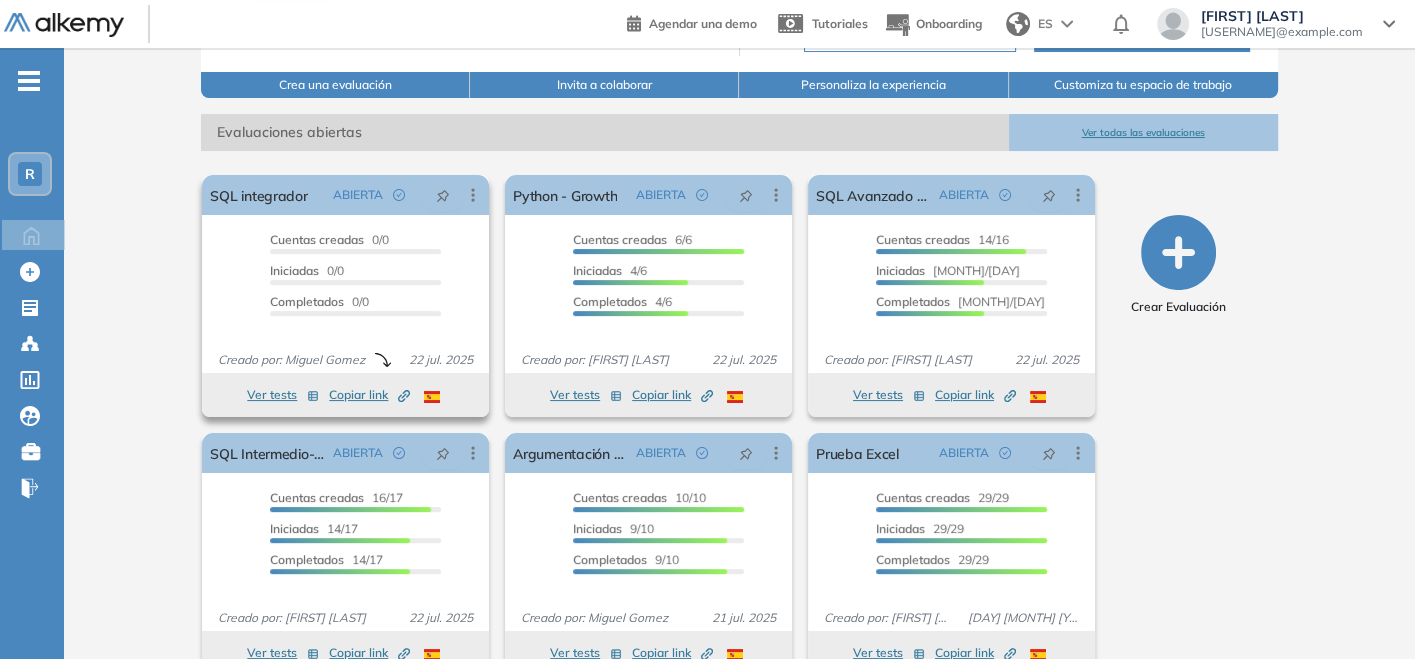 scroll, scrollTop: 271, scrollLeft: 0, axis: vertical 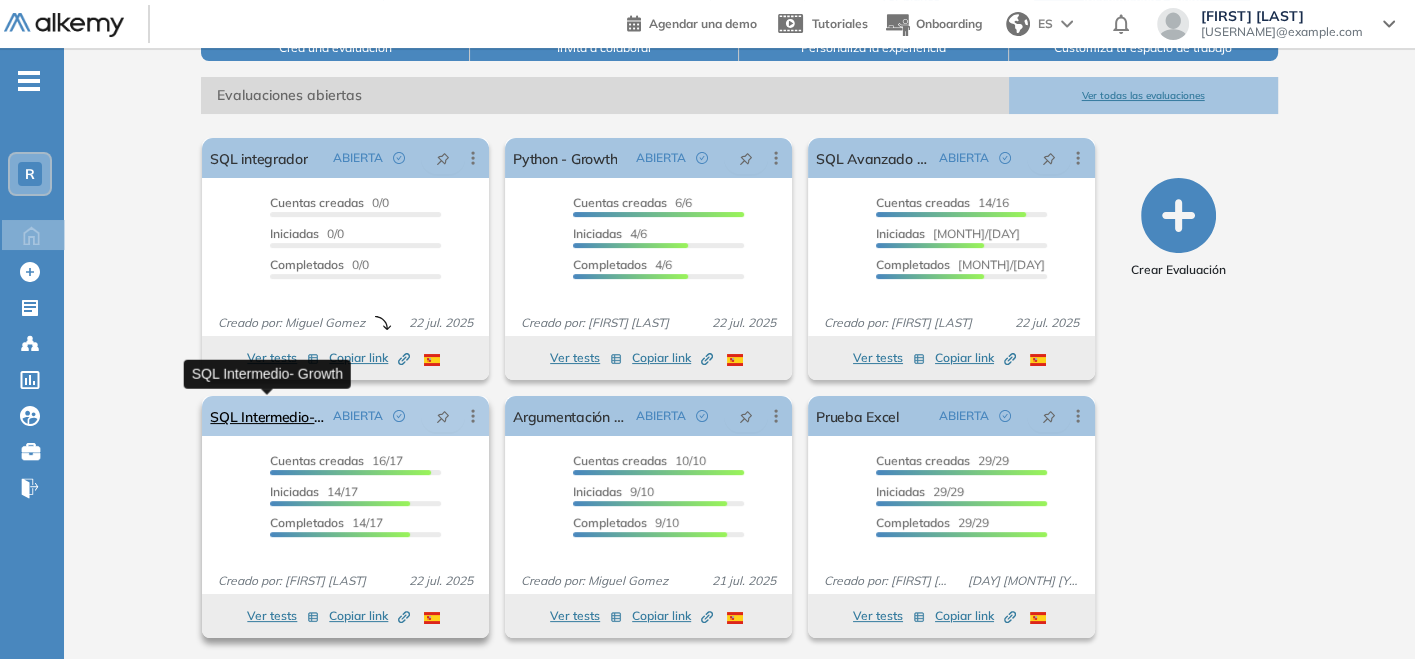 click on "SQL Intermedio- Growth" at bounding box center (267, 416) 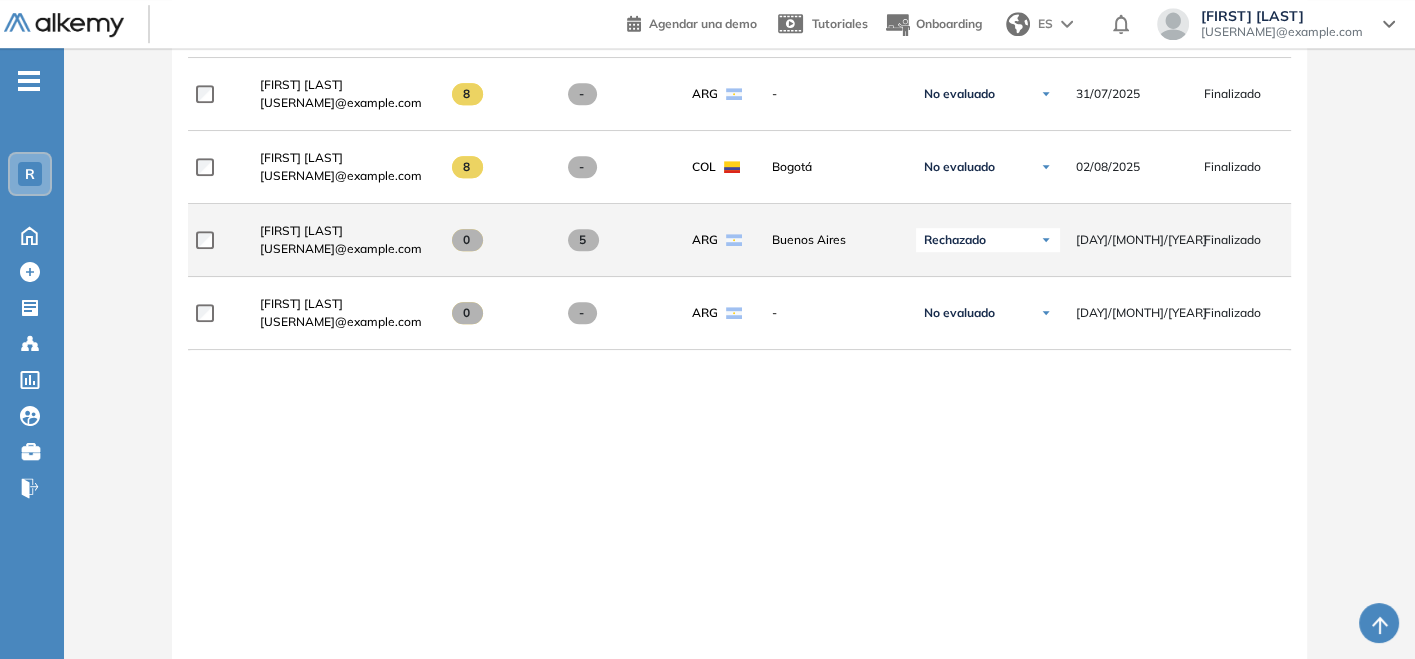 scroll, scrollTop: 1222, scrollLeft: 0, axis: vertical 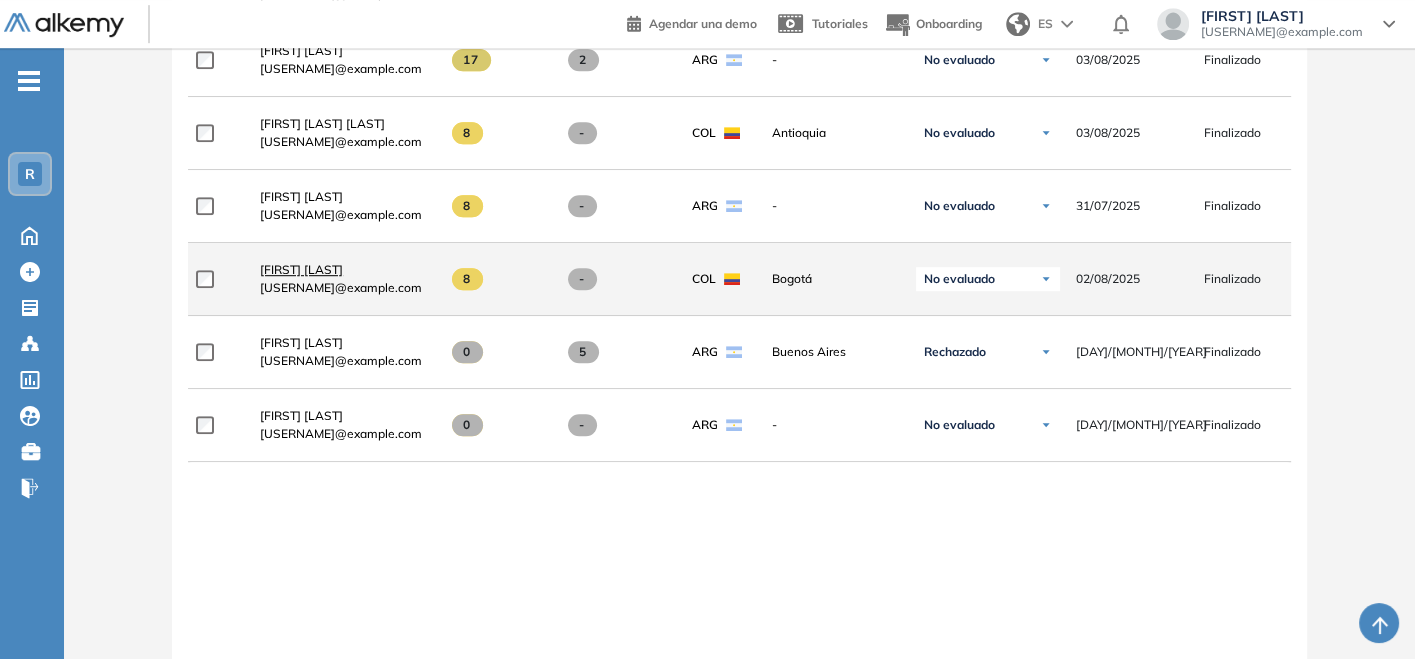 click on "[FIRST] [LAST]" at bounding box center [301, 269] 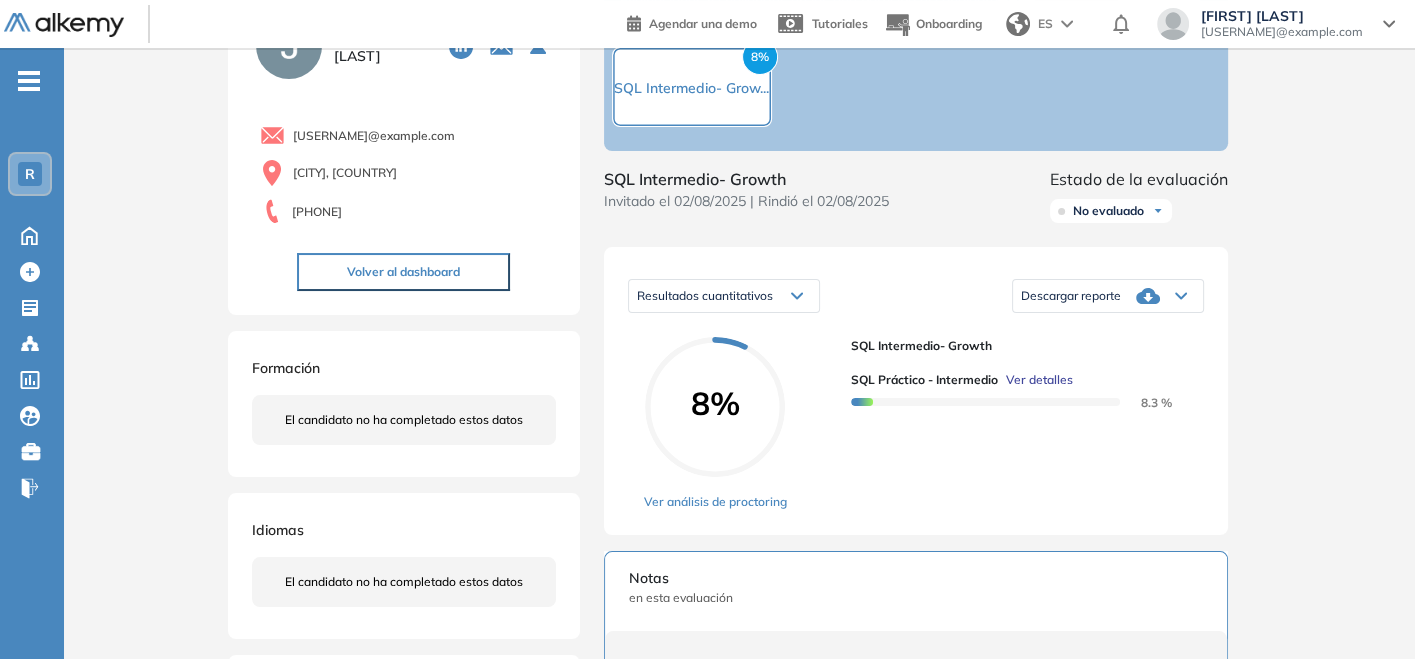 scroll, scrollTop: 583, scrollLeft: 0, axis: vertical 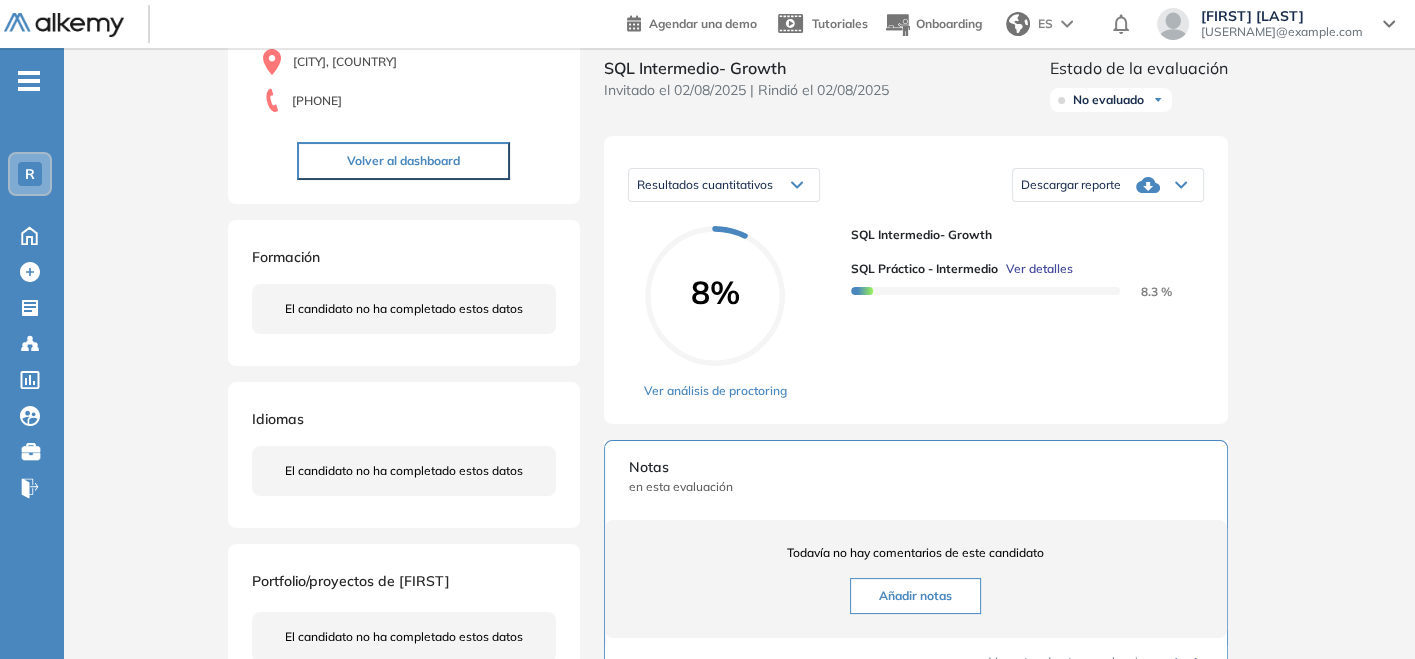 click 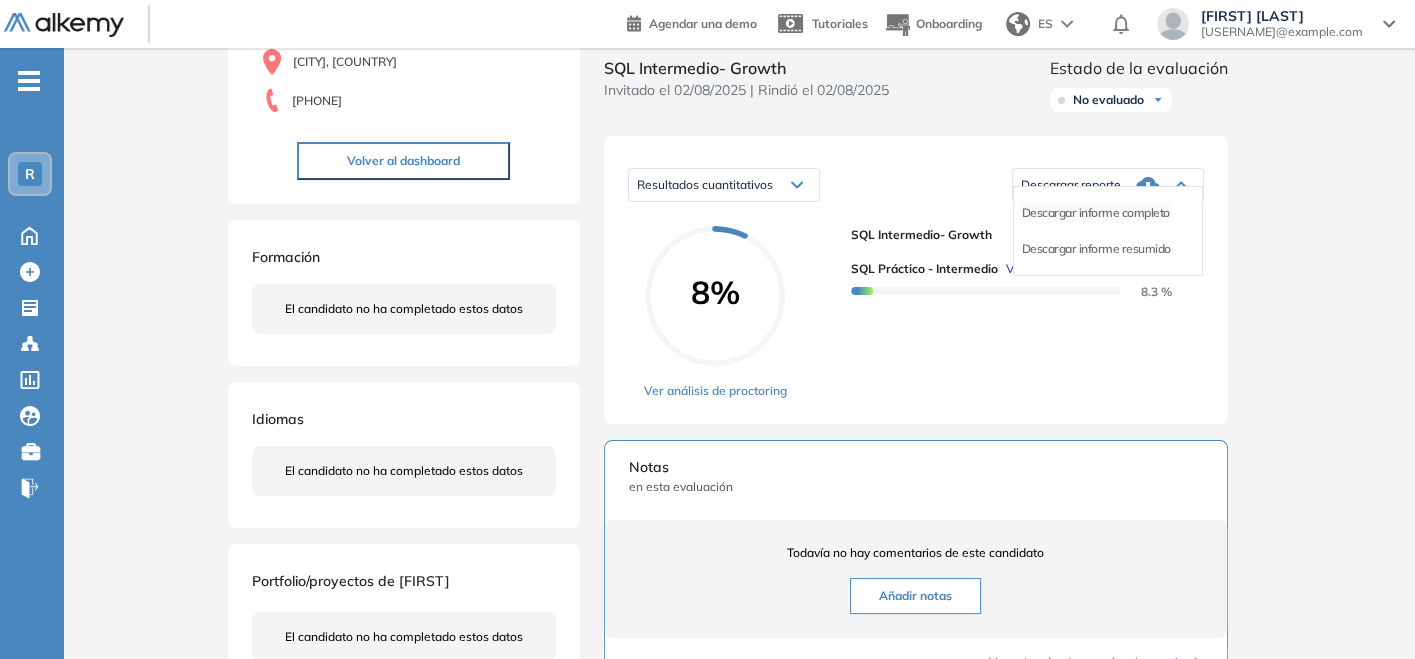 click on "Descargar informe completo" at bounding box center [1096, 213] 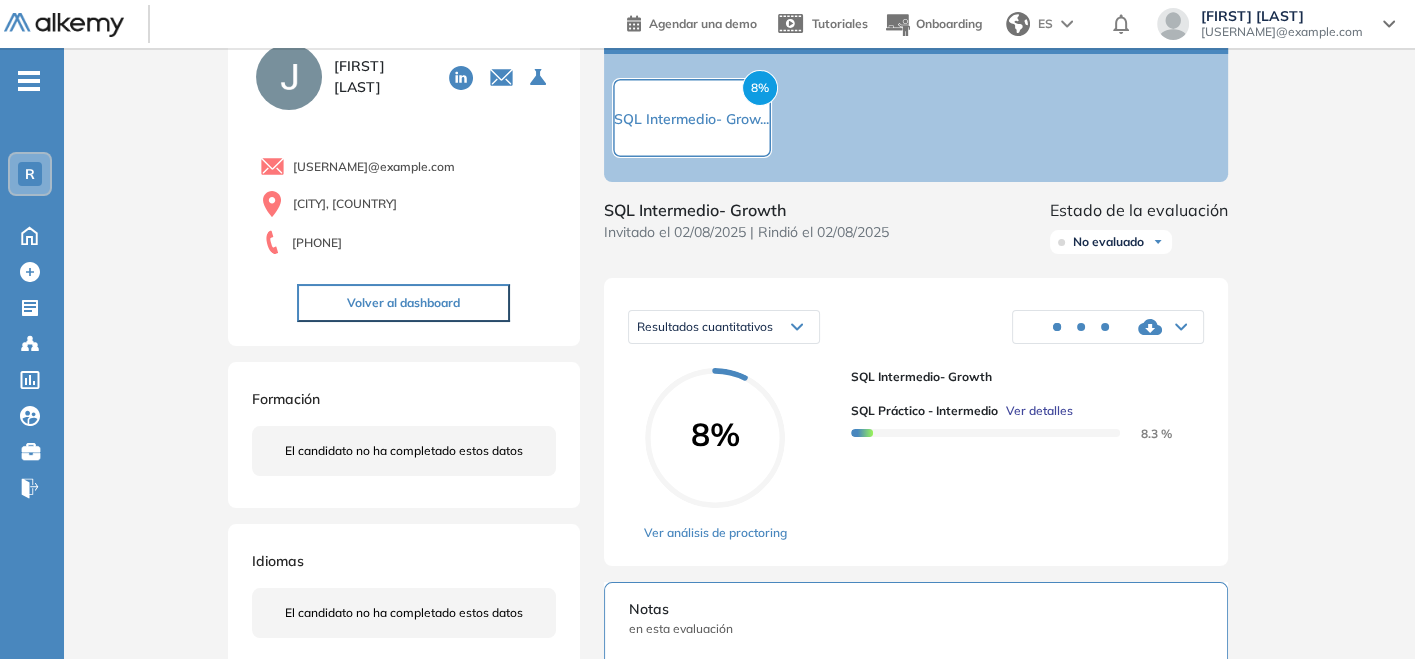 scroll, scrollTop: 0, scrollLeft: 0, axis: both 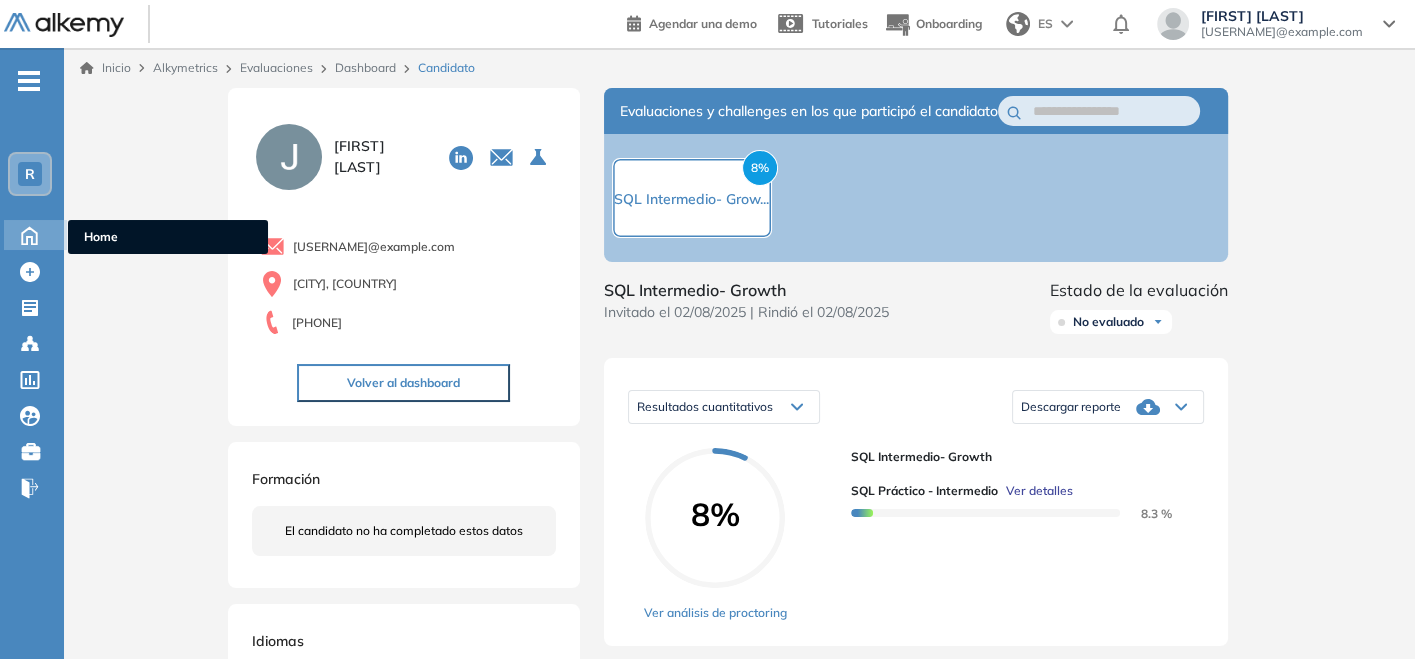 click 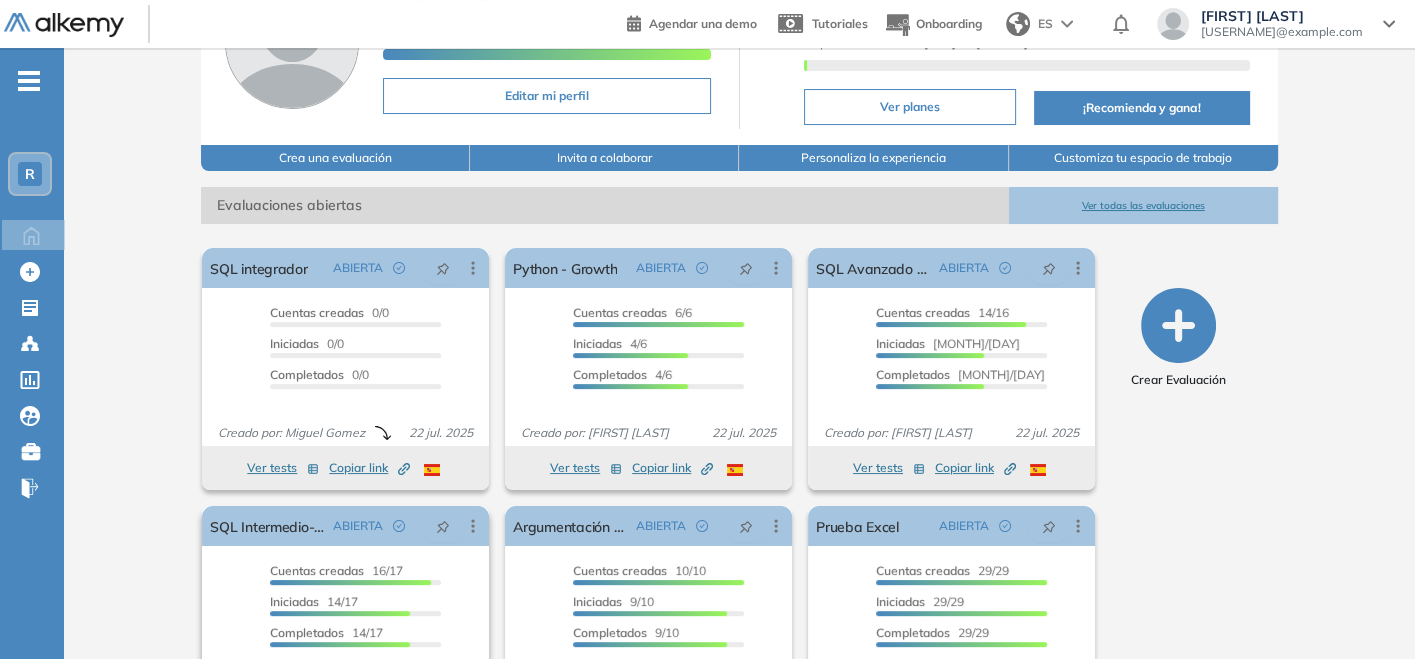 scroll, scrollTop: 271, scrollLeft: 0, axis: vertical 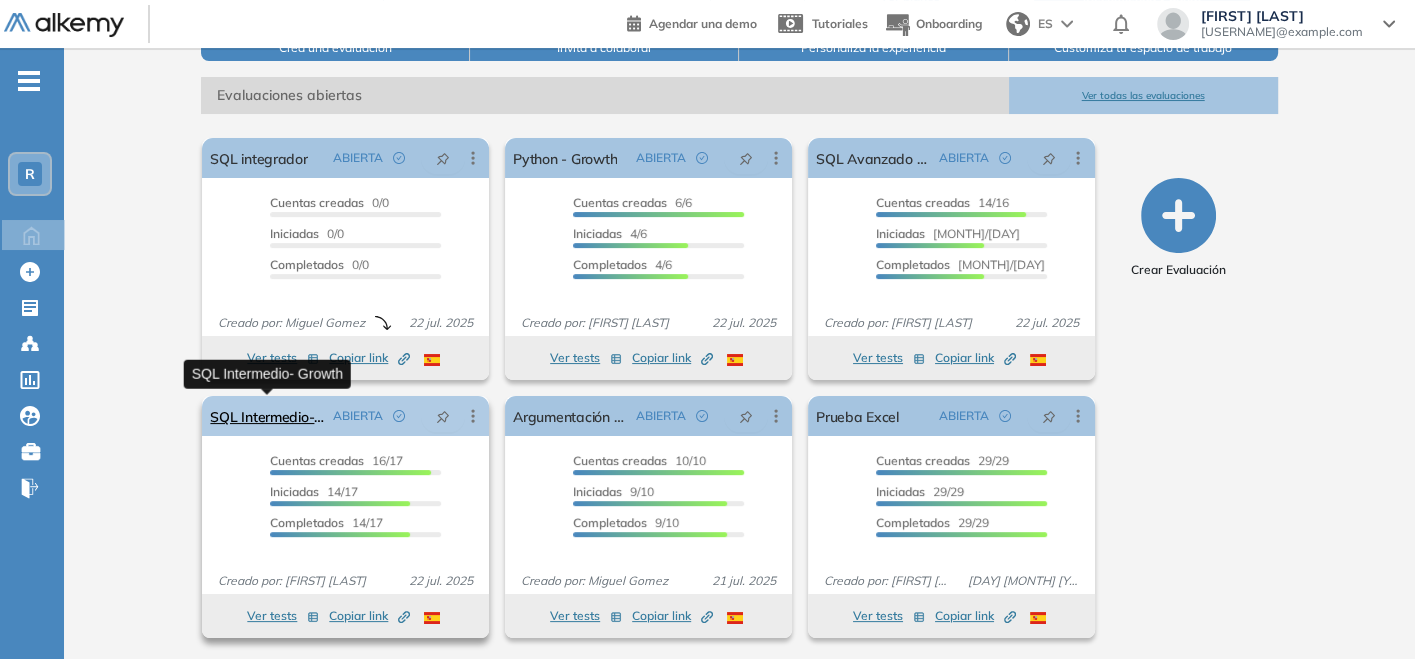 click on "SQL Intermedio- Growth" at bounding box center (267, 416) 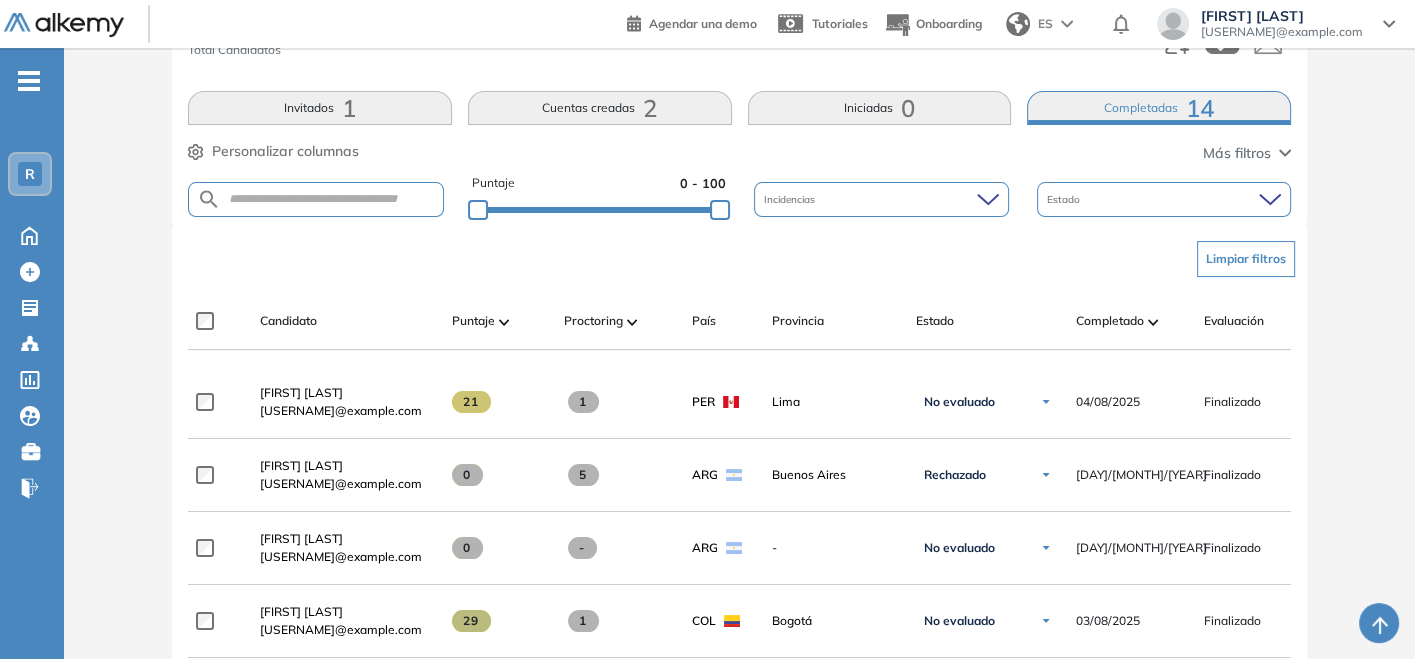 scroll, scrollTop: 445, scrollLeft: 0, axis: vertical 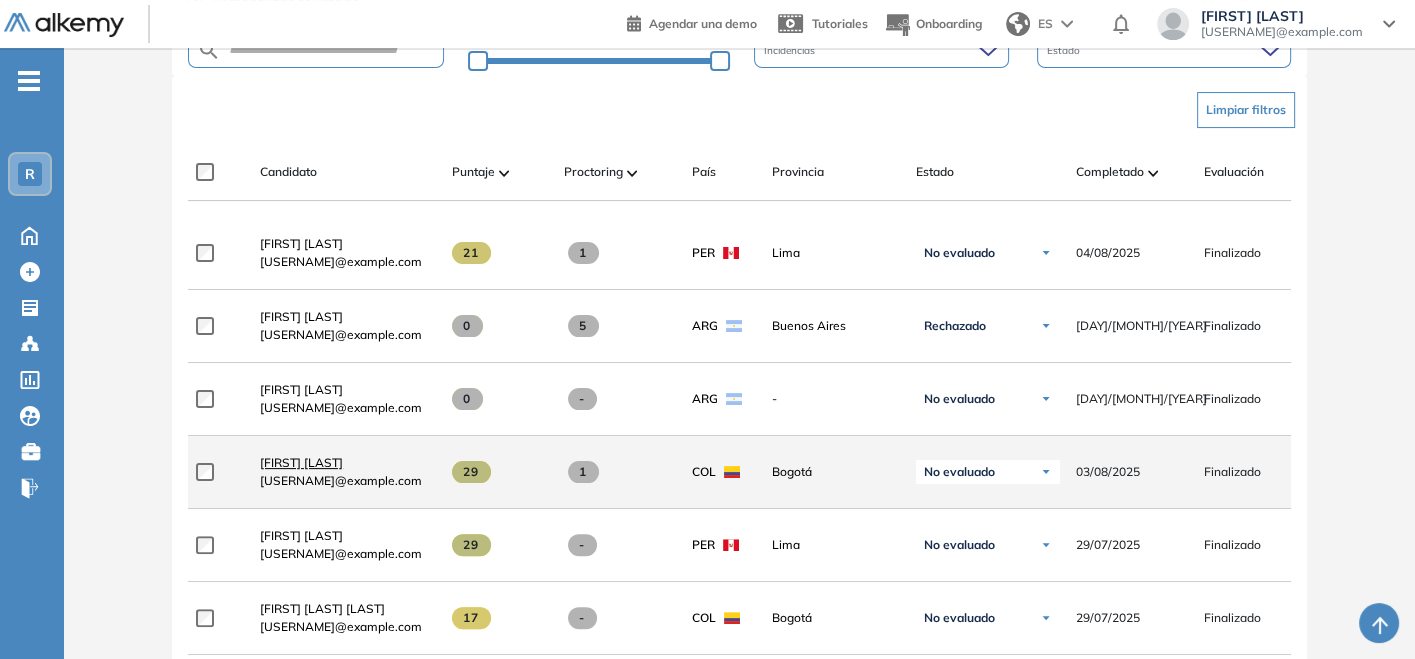 click on "[FIRST] [LAST]" at bounding box center (301, 462) 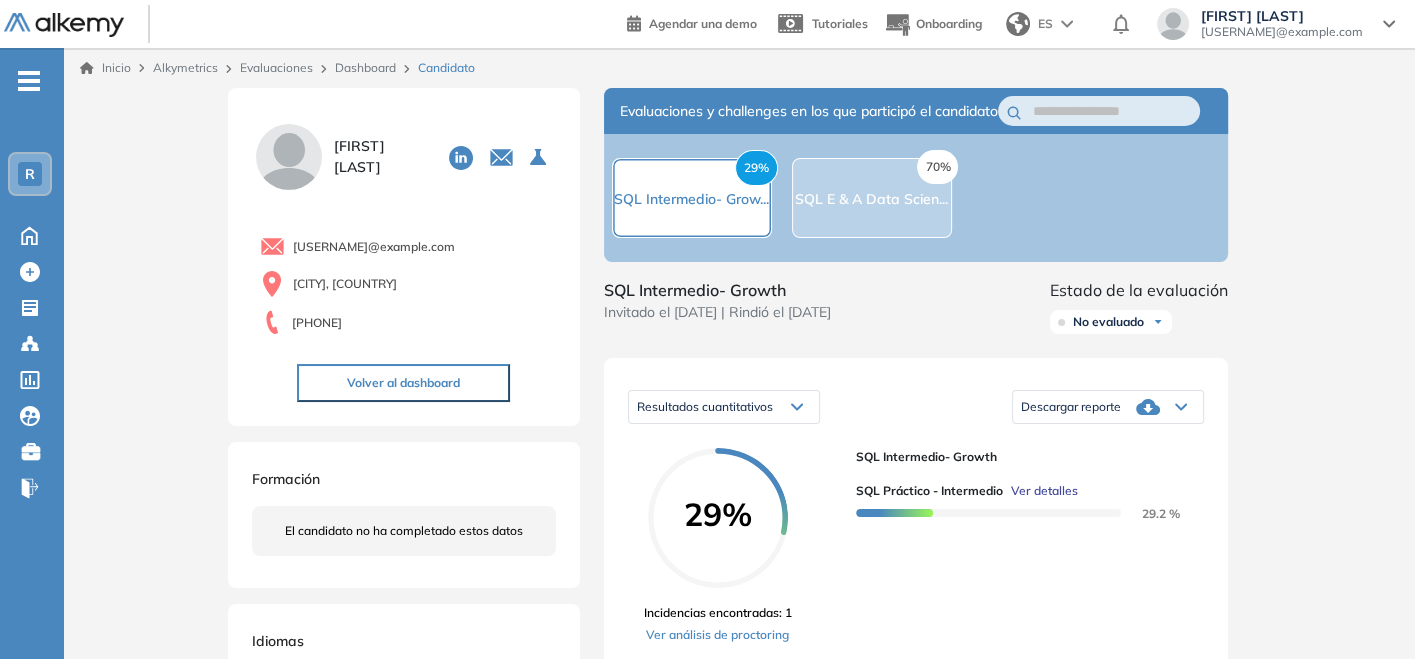 click on "Descargar reporte" at bounding box center [1071, 407] 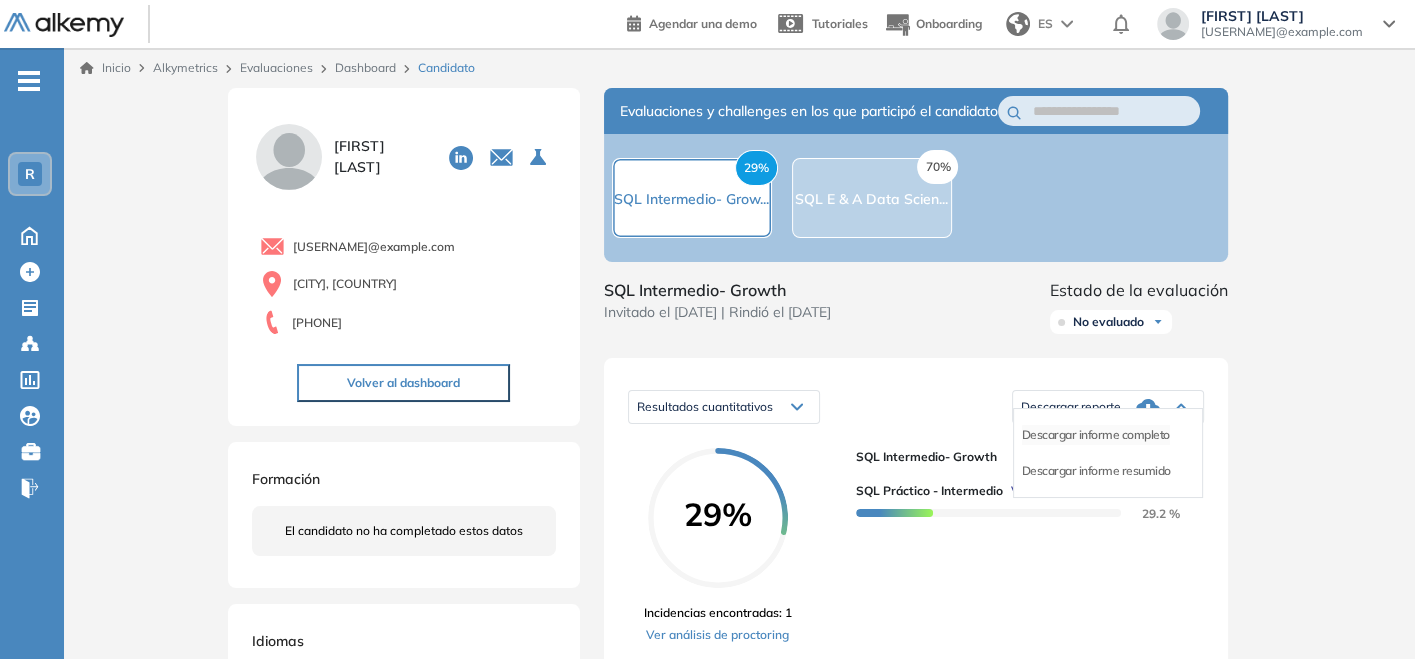 click on "Descargar informe completo" at bounding box center [1096, 435] 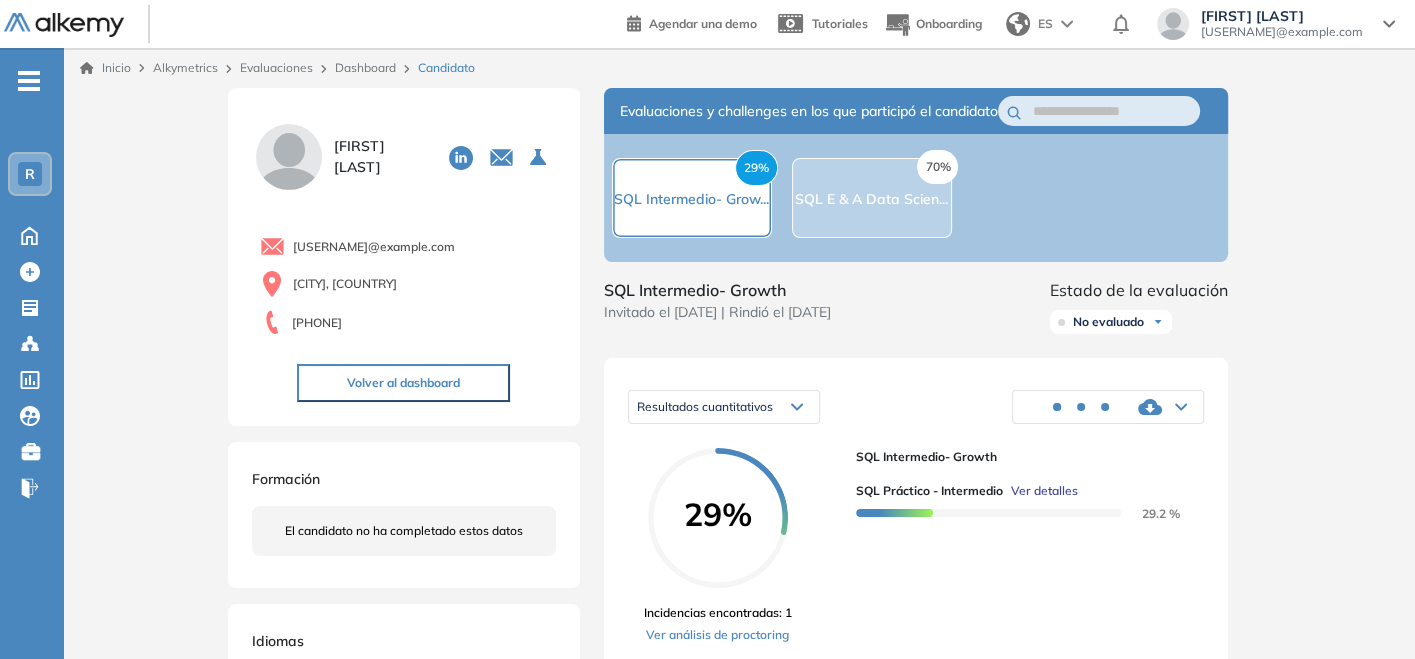click on "Agendar una demo Tutoriales Onboarding ES [FIRST] [LAST] [USERNAME]@example.com" at bounding box center (707, 24) 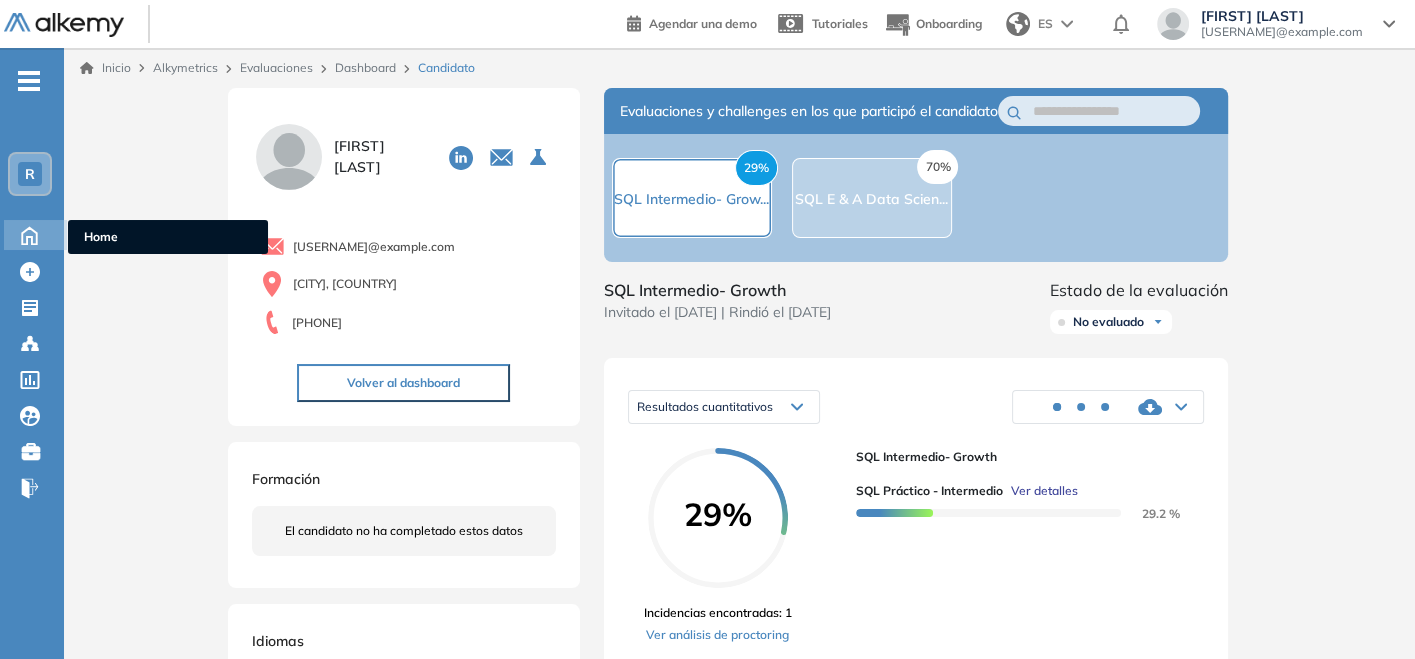 click 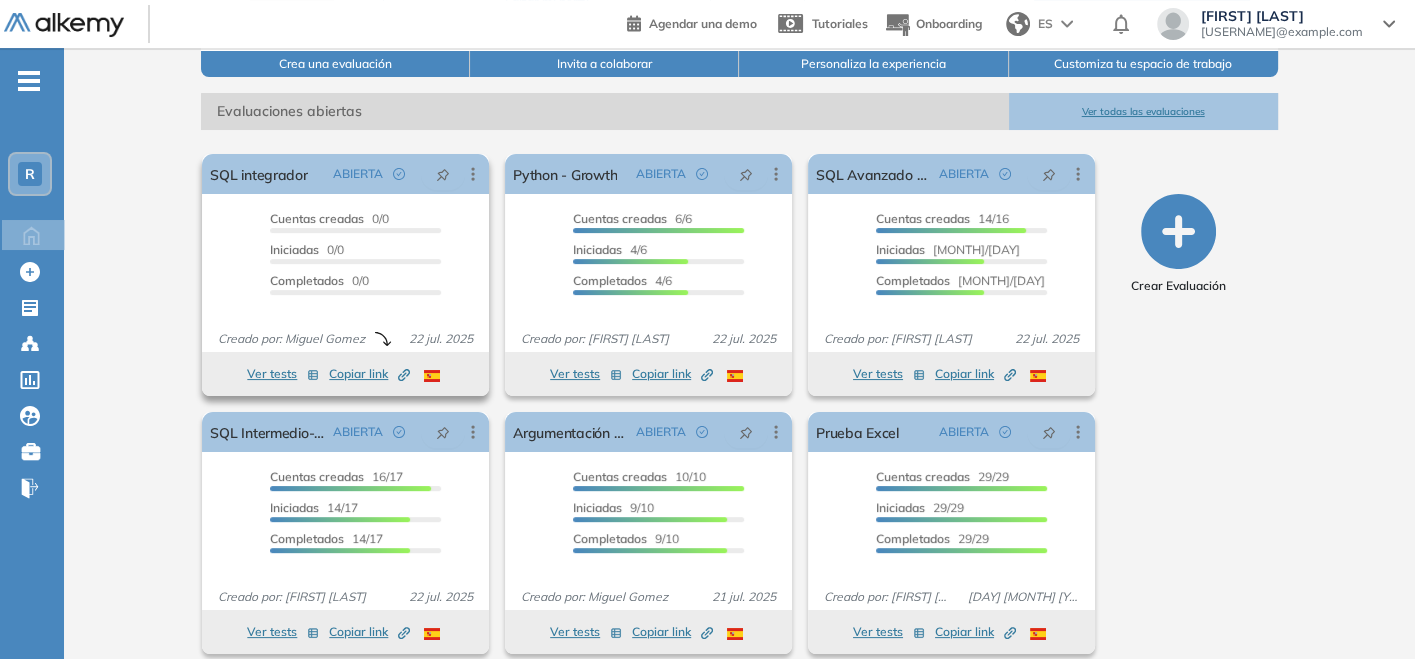 scroll, scrollTop: 271, scrollLeft: 0, axis: vertical 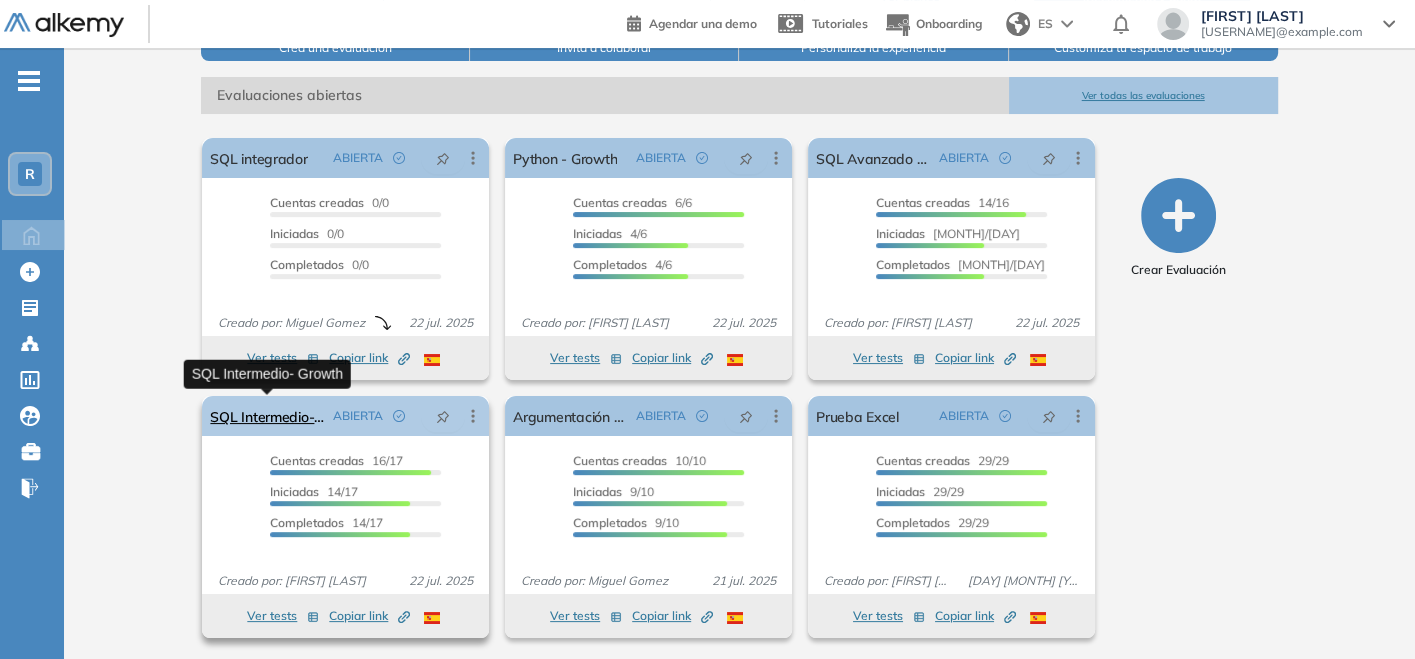 click on "SQL Intermedio- Growth" at bounding box center (267, 416) 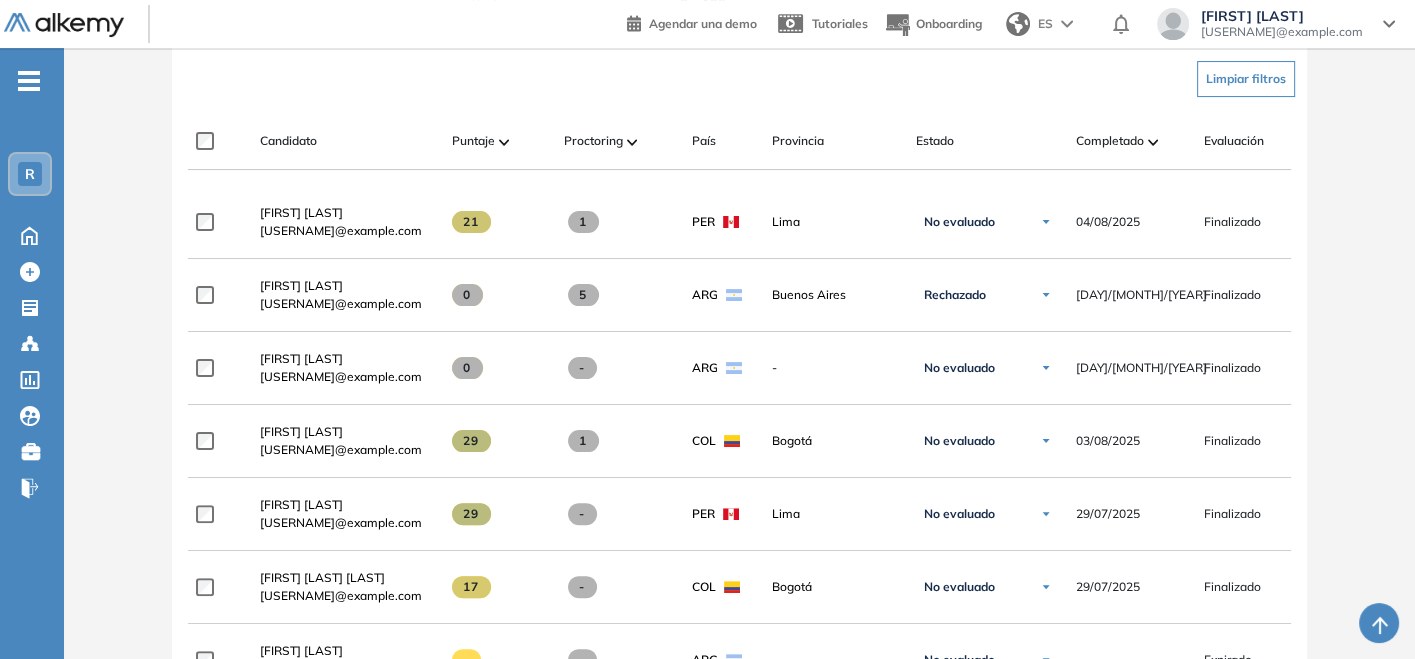 scroll, scrollTop: 448, scrollLeft: 0, axis: vertical 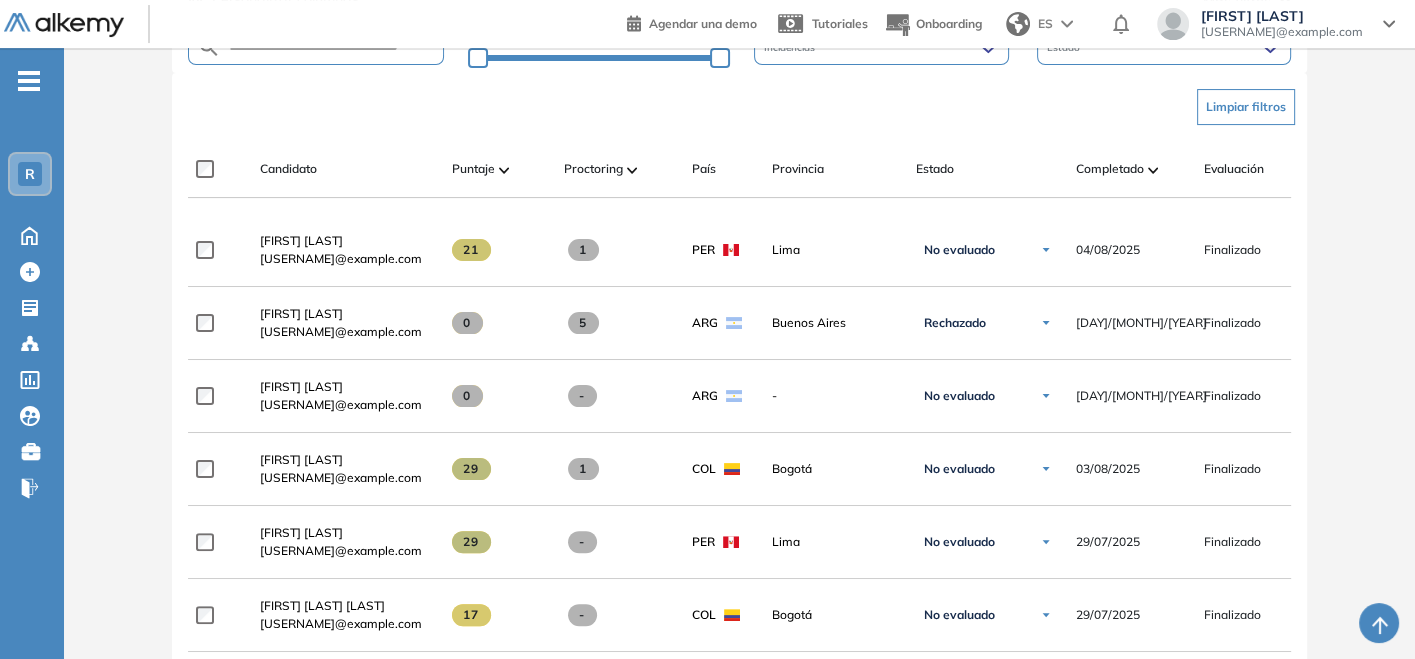 click on "Puntaje" at bounding box center [500, 169] 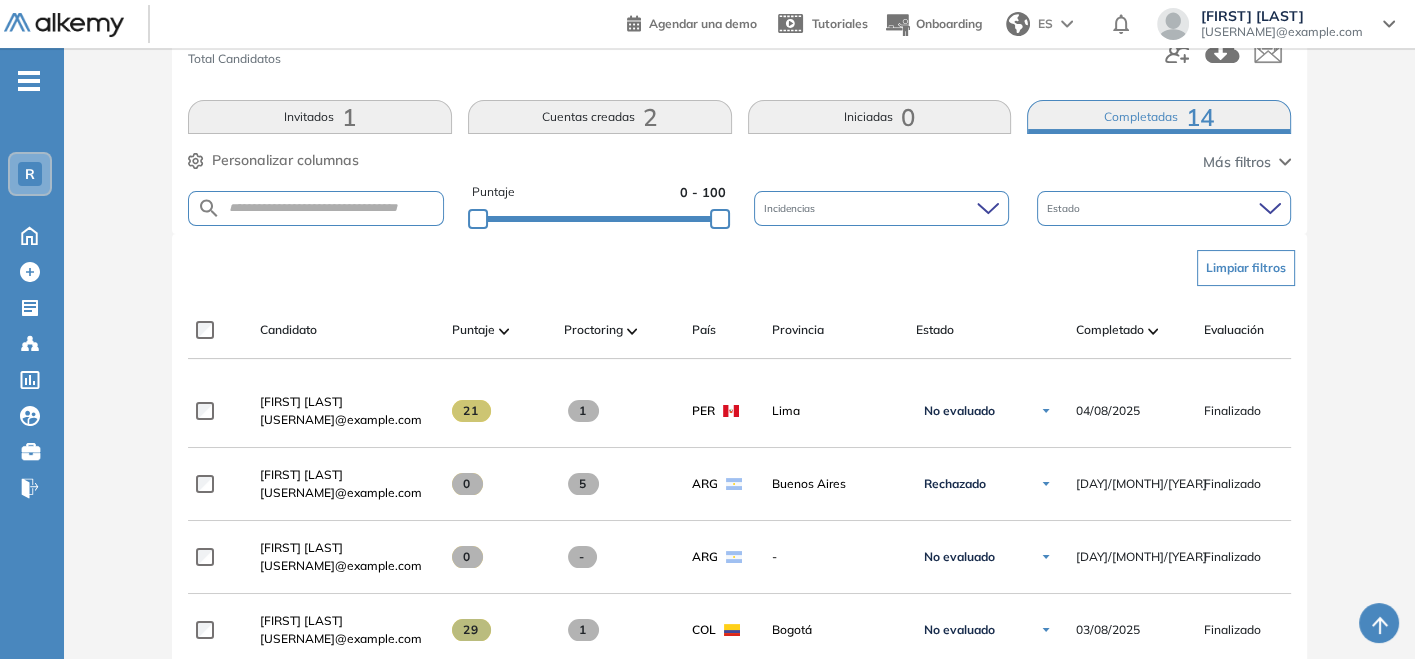 scroll, scrollTop: 337, scrollLeft: 0, axis: vertical 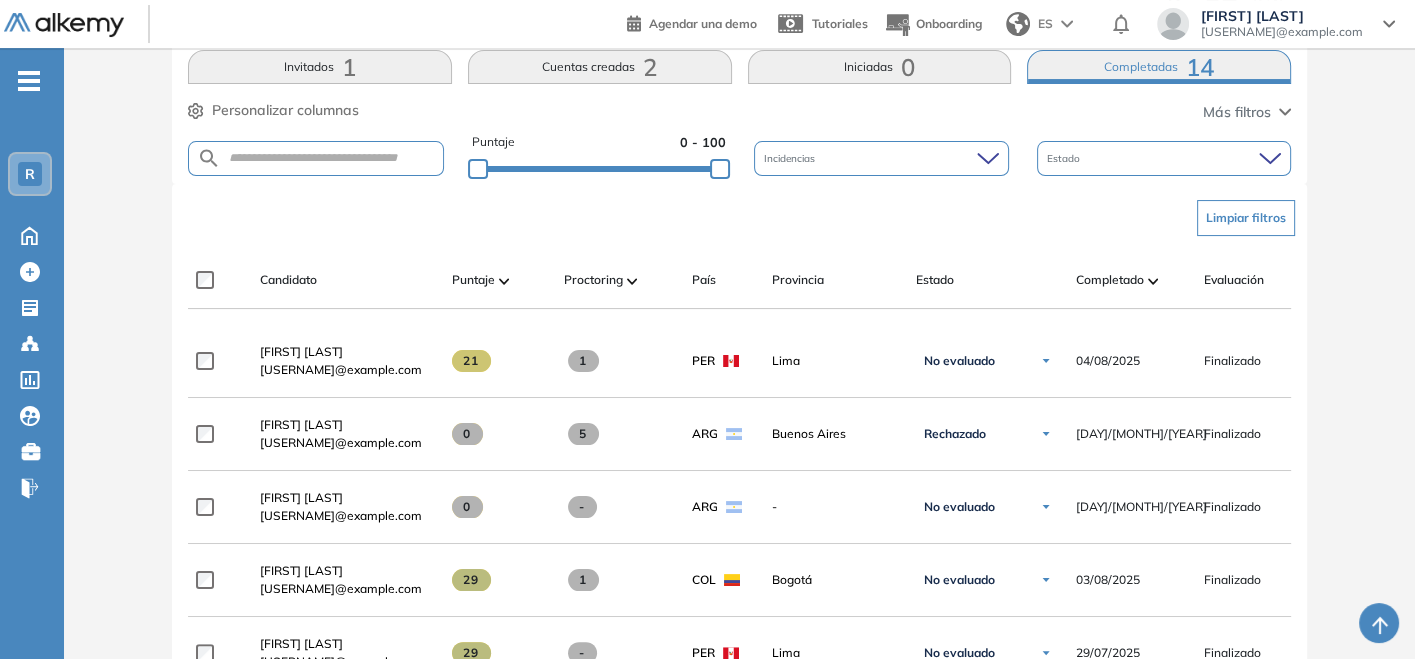 click on "Cuentas creadas 2" at bounding box center [600, 67] 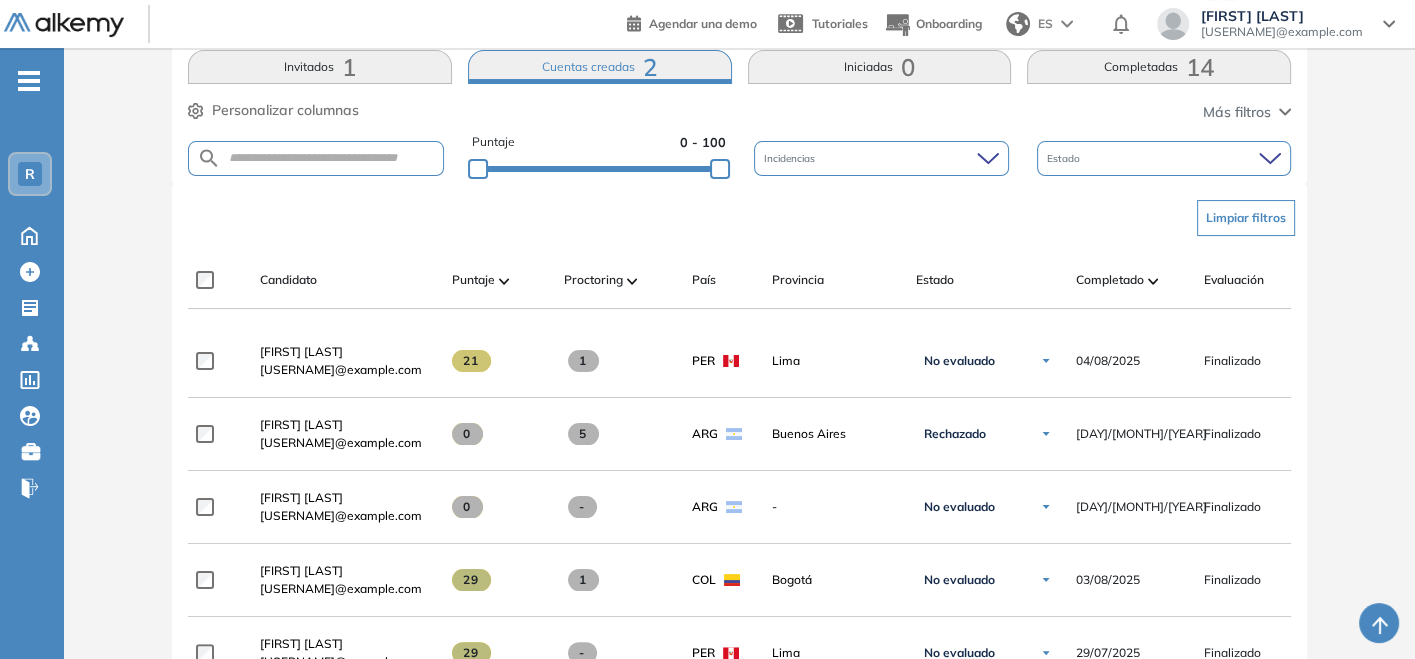 click on "Completadas 14" at bounding box center [1159, 67] 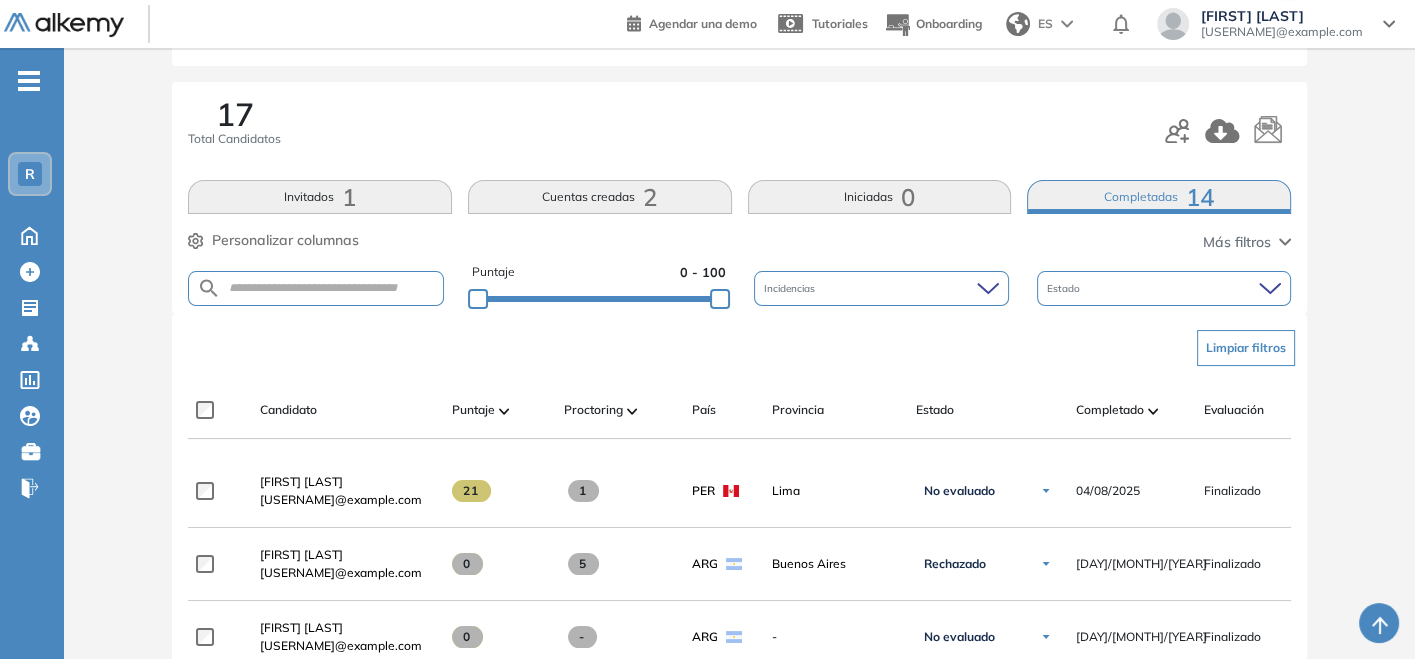 scroll, scrollTop: 200, scrollLeft: 0, axis: vertical 